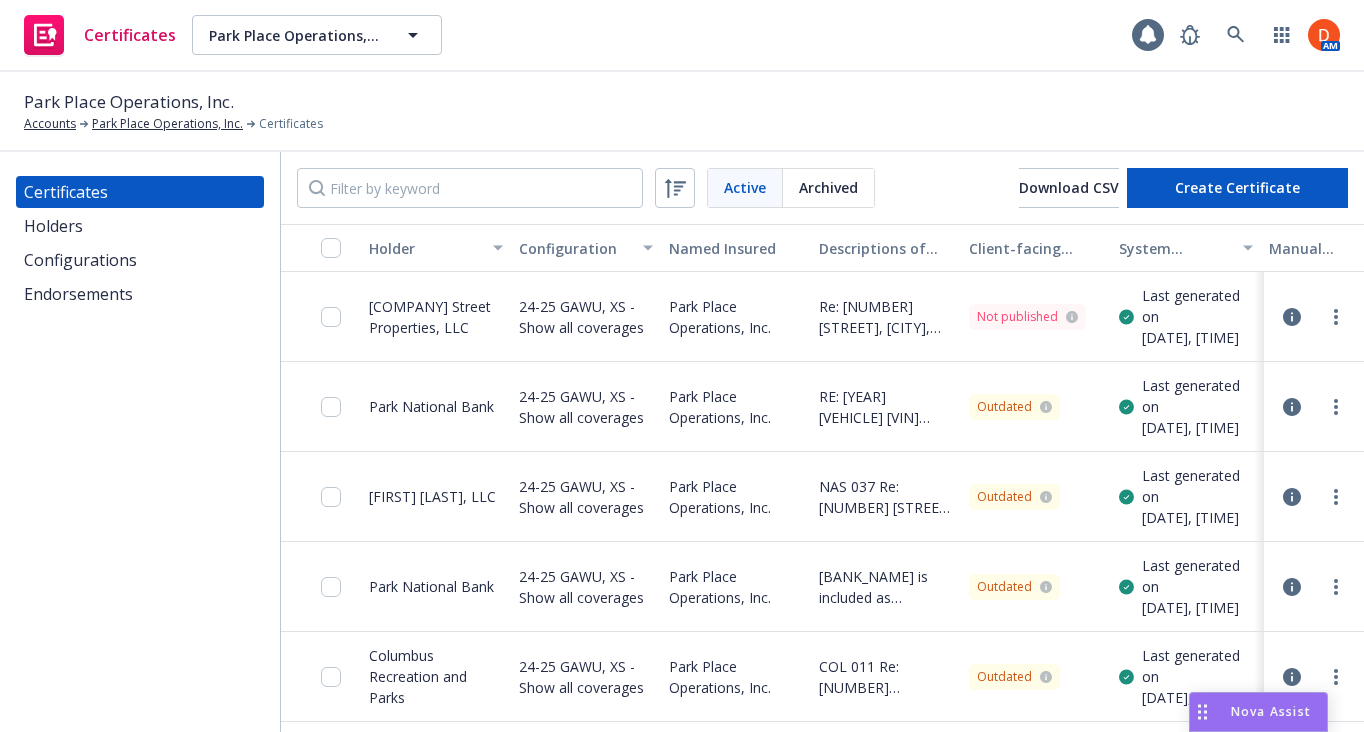 scroll, scrollTop: 0, scrollLeft: 0, axis: both 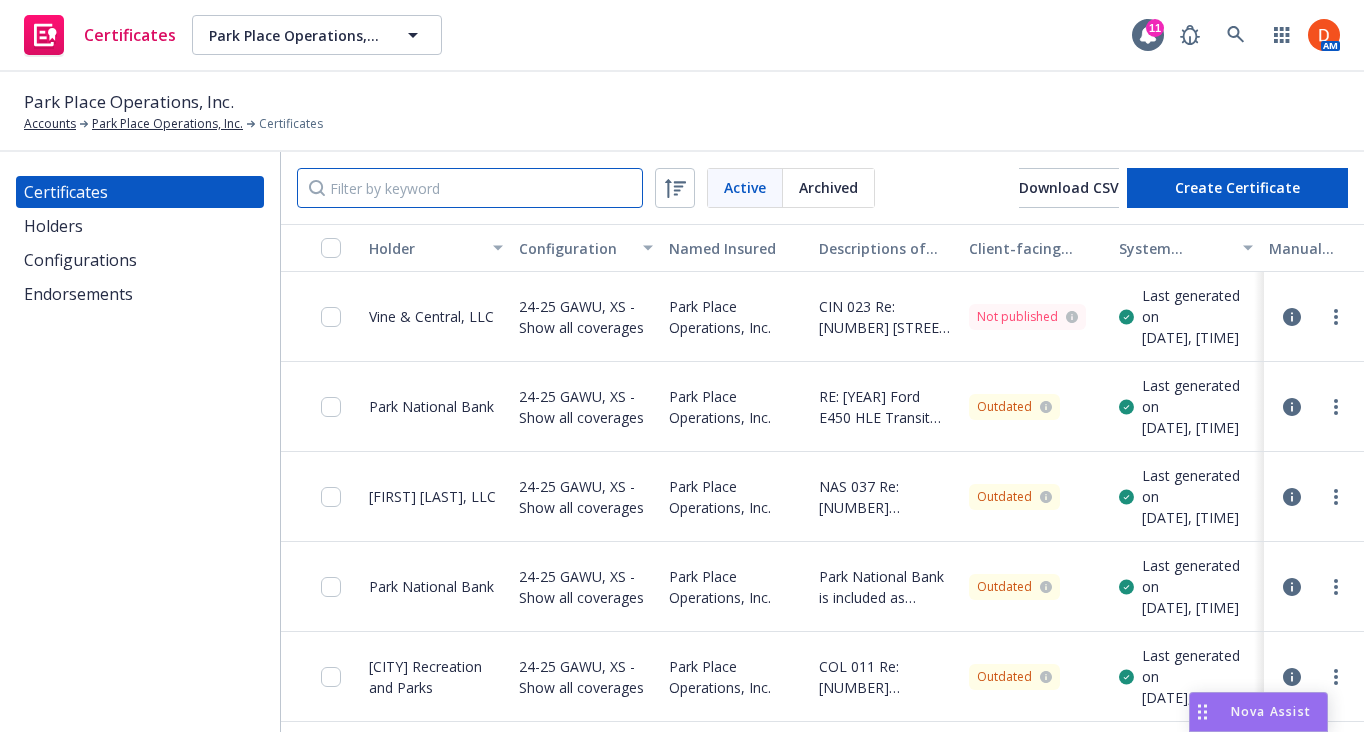 click at bounding box center [470, 188] 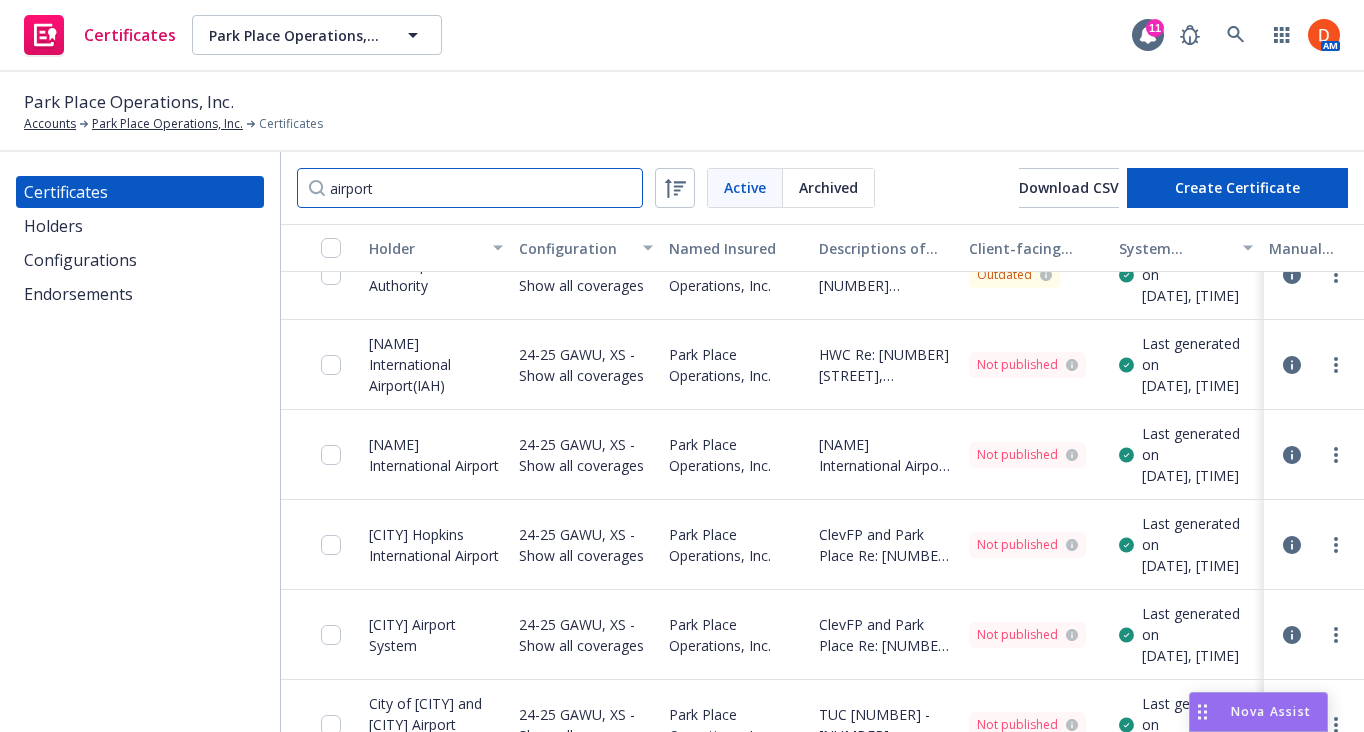 scroll, scrollTop: 734, scrollLeft: 0, axis: vertical 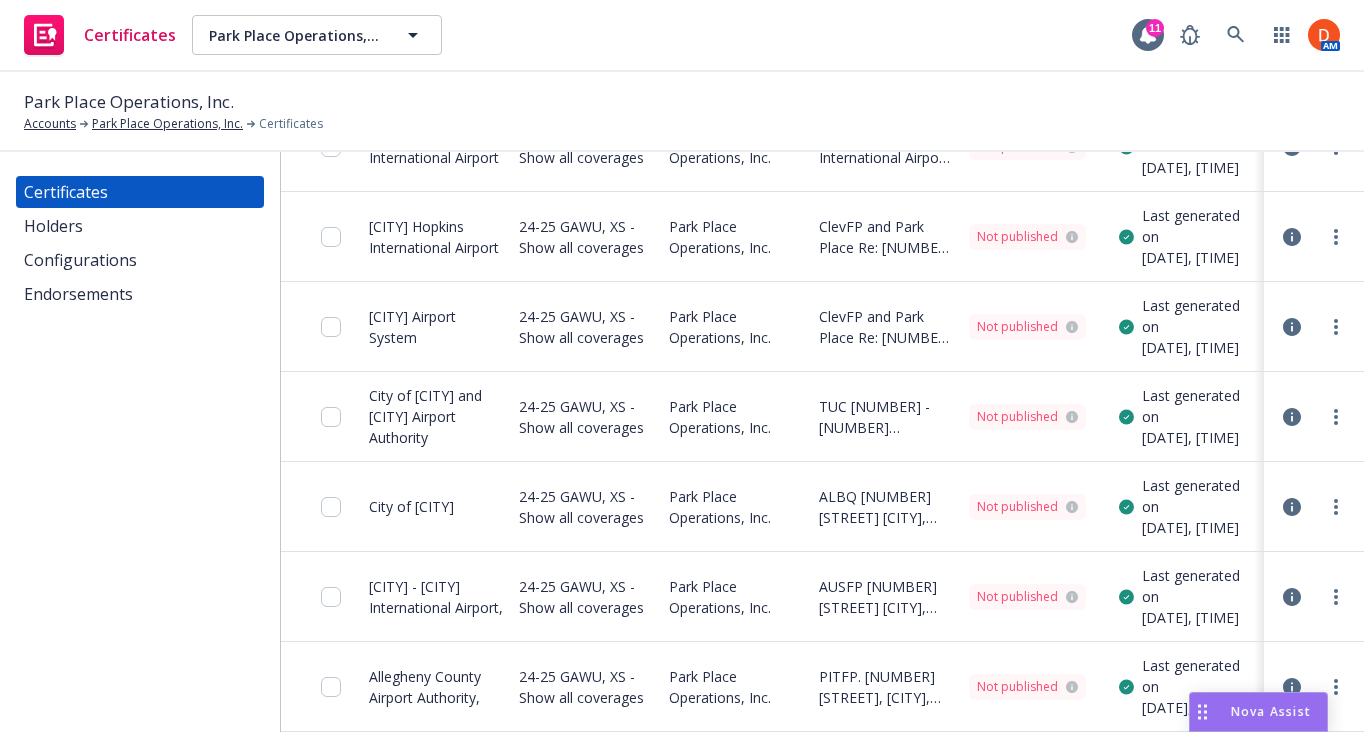 type on "airport" 